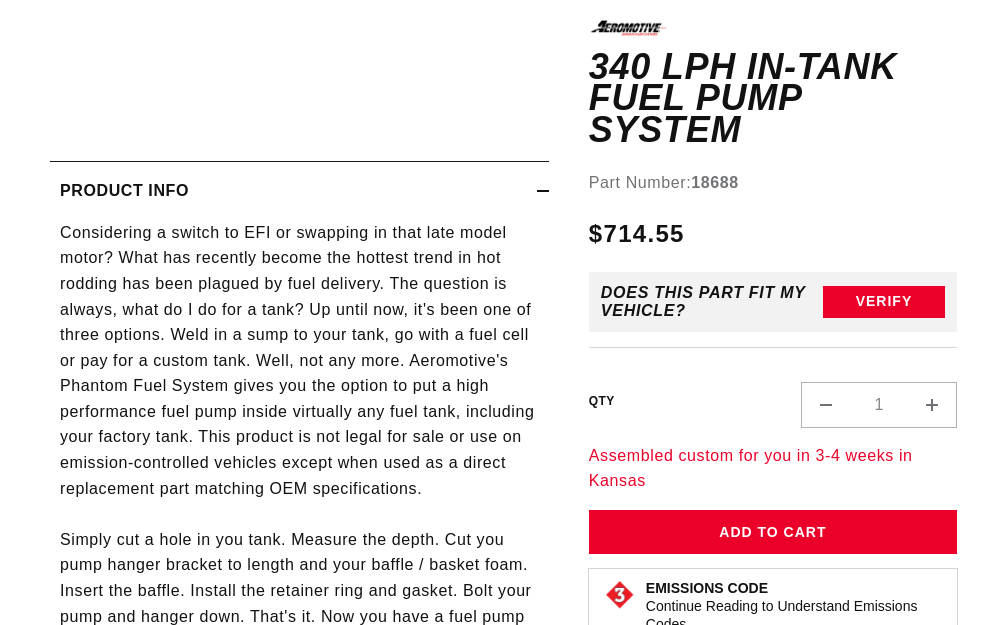 scroll, scrollTop: 600, scrollLeft: 0, axis: vertical 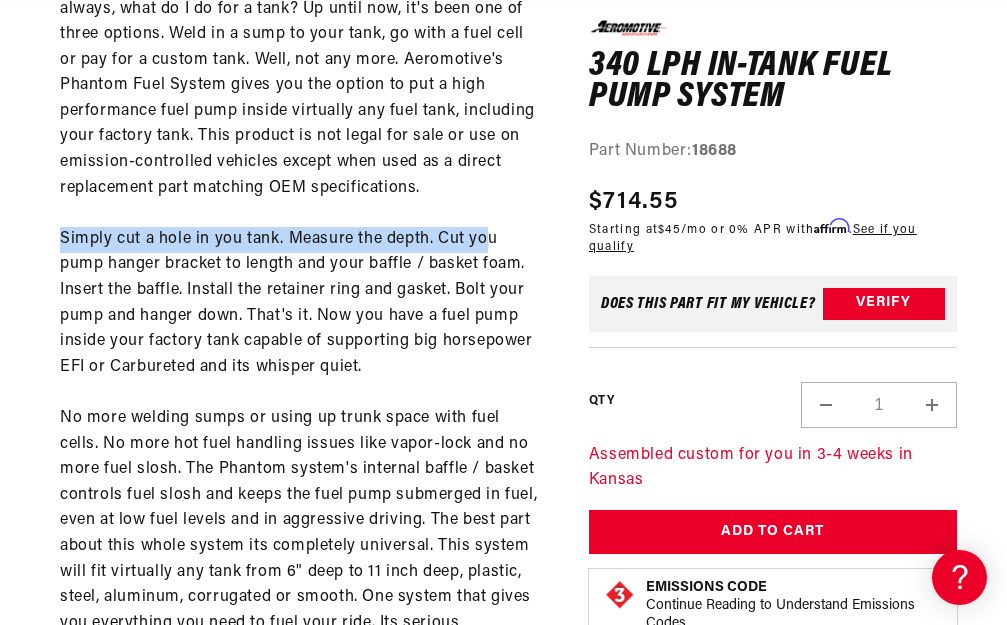 drag, startPoint x: 61, startPoint y: 246, endPoint x: 496, endPoint y: 257, distance: 435.13907 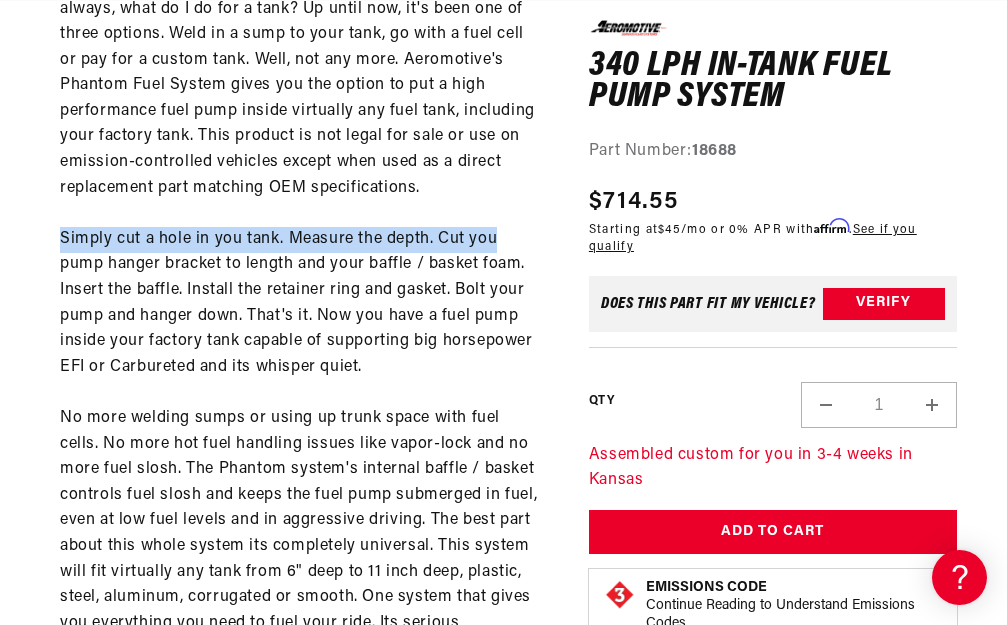 click on "Considering a switch to EFI or swapping in that late model motor? What has recently become the hottest trend in hot rodding has been plagued by fuel delivery. The question is always, what do I do for a tank? Up until now, it's been one of three options. Weld in a sump to your tank, go with a fuel cell or pay for a custom tank. Well, not any more. Aeromotive's Phantom Fuel System gives you the option to put a high performance fuel pump inside virtually any fuel tank, including your factory tank. This product is not legal for sale or use on emission-controlled vehicles except when used as a direct replacement part matching OEM specifications. Simply cut a hole in you tank. Measure the depth. Cut you pump hanger bracket to length and your baffle / basket foam. Insert the baffle. Install the retainer ring and gasket. Bolt your pump and hanger down. That's it. Now you have a fuel pump inside your factory tank capable of supporting big horsepower EFI or Carbureted and its whisper quiet. Patent No. 8,783,287" at bounding box center (299, 800) 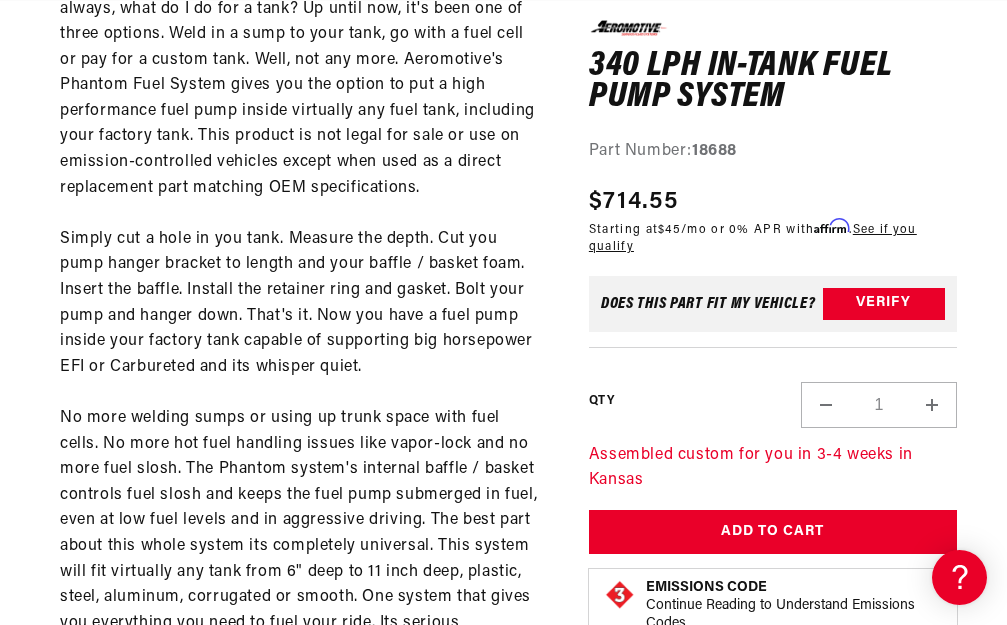 scroll, scrollTop: 0, scrollLeft: 0, axis: both 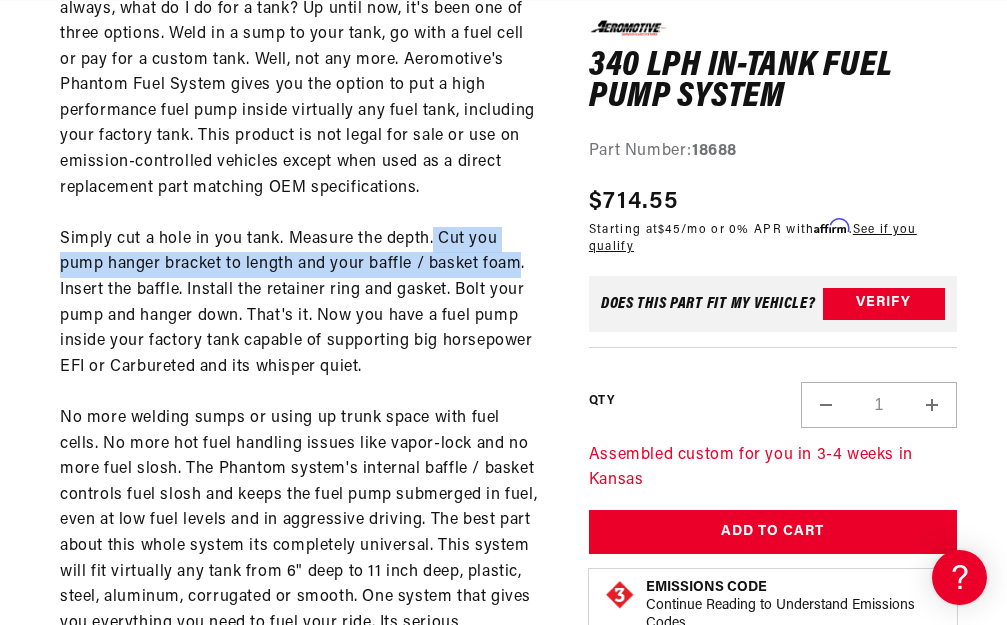 drag, startPoint x: 436, startPoint y: 254, endPoint x: 523, endPoint y: 279, distance: 90.52071 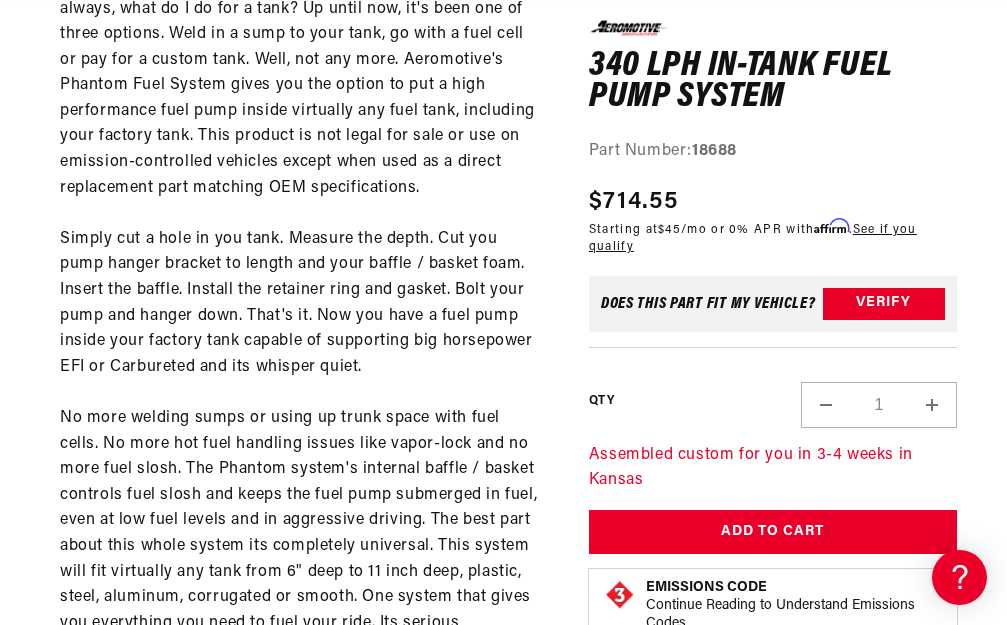 scroll, scrollTop: 0, scrollLeft: 791, axis: horizontal 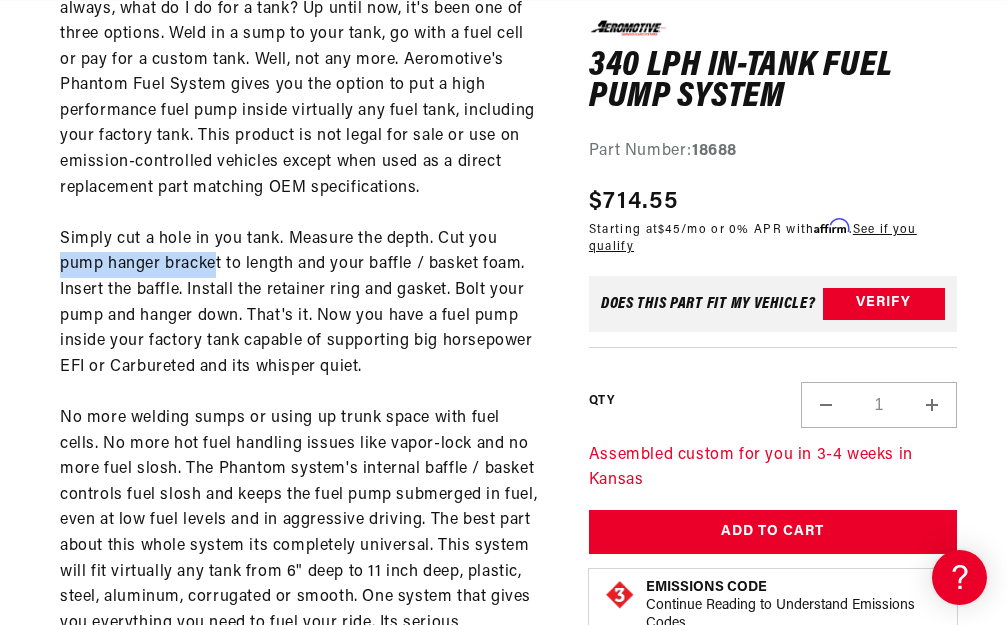 drag, startPoint x: 58, startPoint y: 280, endPoint x: 216, endPoint y: 284, distance: 158.05063 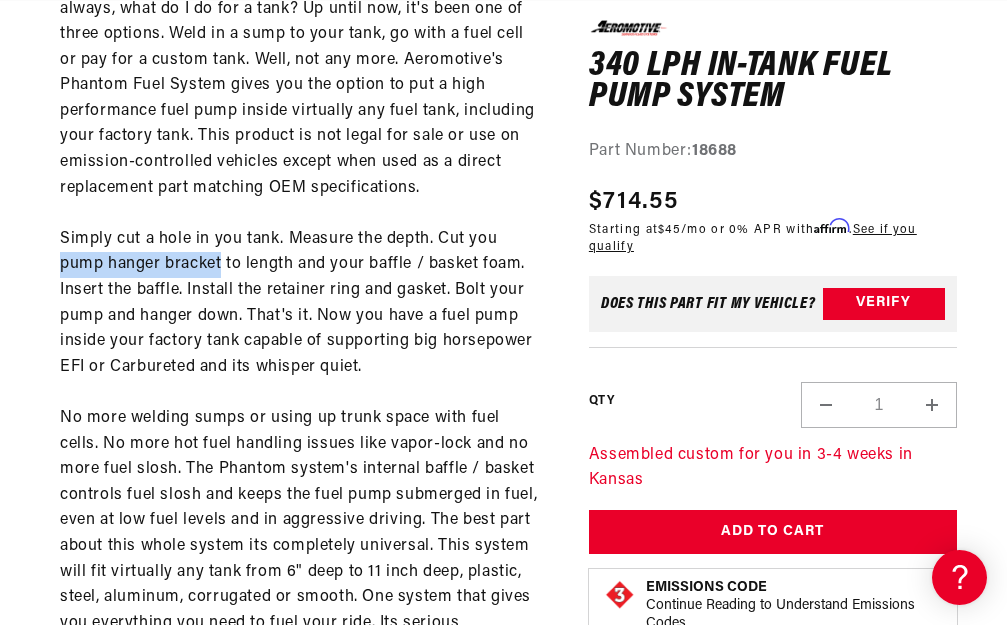 click on "Considering a switch to EFI or swapping in that late model motor? What has recently become the hottest trend in hot rodding has been plagued by fuel delivery. The question is always, what do I do for a tank? Up until now, it's been one of three options. Weld in a sump to your tank, go with a fuel cell or pay for a custom tank. Well, not any more. Aeromotive's Phantom Fuel System gives you the option to put a high performance fuel pump inside virtually any fuel tank, including your factory tank. This product is not legal for sale or use on emission-controlled vehicles except when used as a direct replacement part matching OEM specifications. Simply cut a hole in you tank. Measure the depth. Cut you pump hanger bracket to length and your baffle / basket foam. Insert the baffle. Install the retainer ring and gasket. Bolt your pump and hanger down. That's it. Now you have a fuel pump inside your factory tank capable of supporting big horsepower EFI or Carbureted and its whisper quiet. Patent No. 8,783,287" at bounding box center (299, 800) 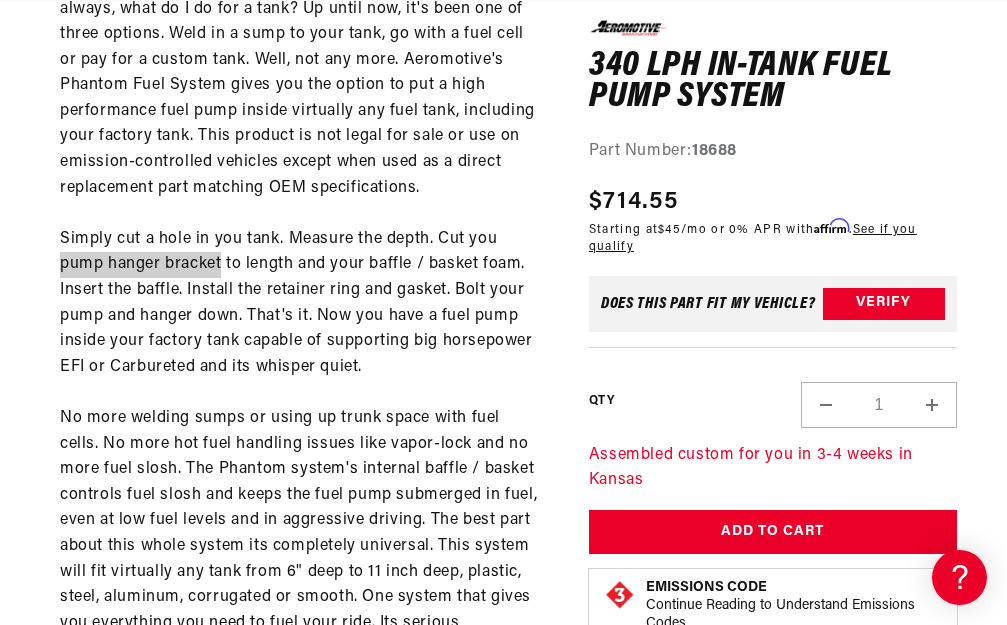 scroll, scrollTop: 0, scrollLeft: 0, axis: both 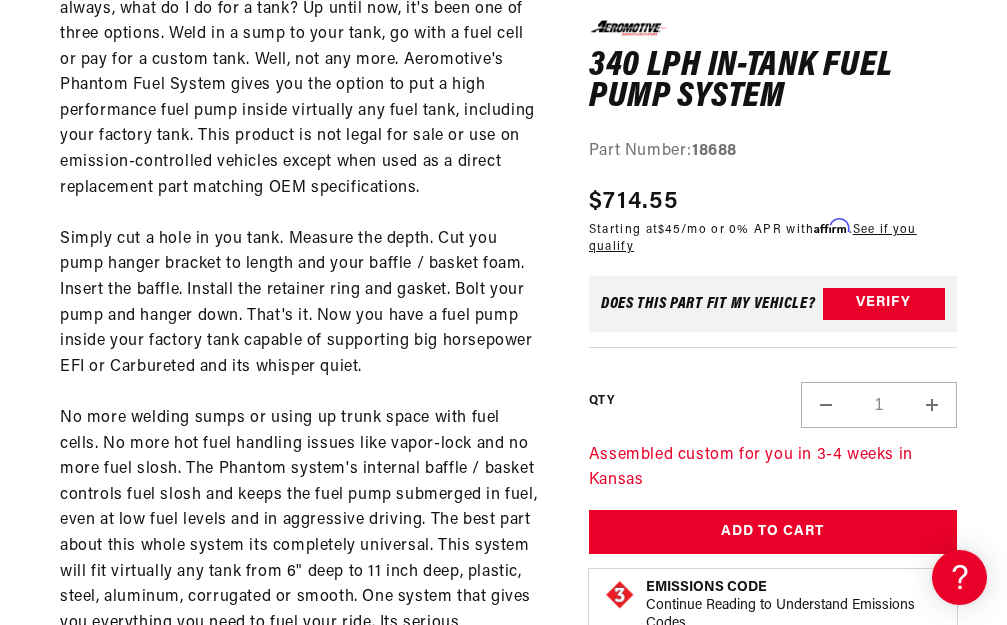 click on "Considering a switch to EFI or swapping in that late model motor? What has recently become the hottest trend in hot rodding has been plagued by fuel delivery. The question is always, what do I do for a tank? Up until now, it's been one of three options. Weld in a sump to your tank, go with a fuel cell or pay for a custom tank. Well, not any more. Aeromotive's Phantom Fuel System gives you the option to put a high performance fuel pump inside virtually any fuel tank, including your factory tank. This product is not legal for sale or use on emission-controlled vehicles except when used as a direct replacement part matching OEM specifications. Simply cut a hole in you tank. Measure the depth. Cut you pump hanger bracket to length and your baffle / basket foam. Insert the baffle. Install the retainer ring and gasket. Bolt your pump and hanger down. That's it. Now you have a fuel pump inside your factory tank capable of supporting big horsepower EFI or Carbureted and its whisper quiet. Patent No. 8,783,287" at bounding box center [299, 800] 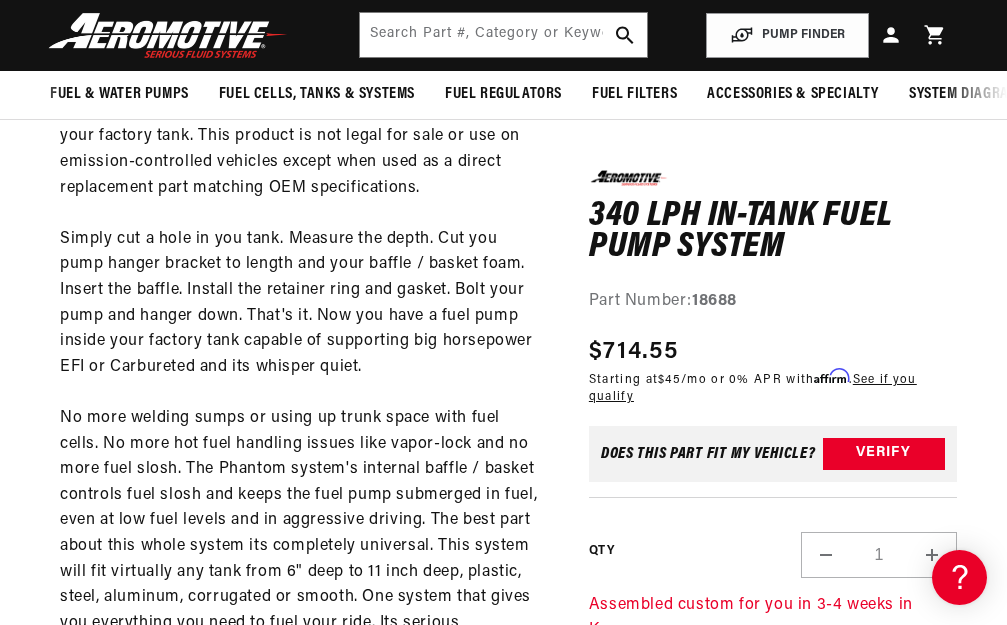 scroll, scrollTop: 600, scrollLeft: 0, axis: vertical 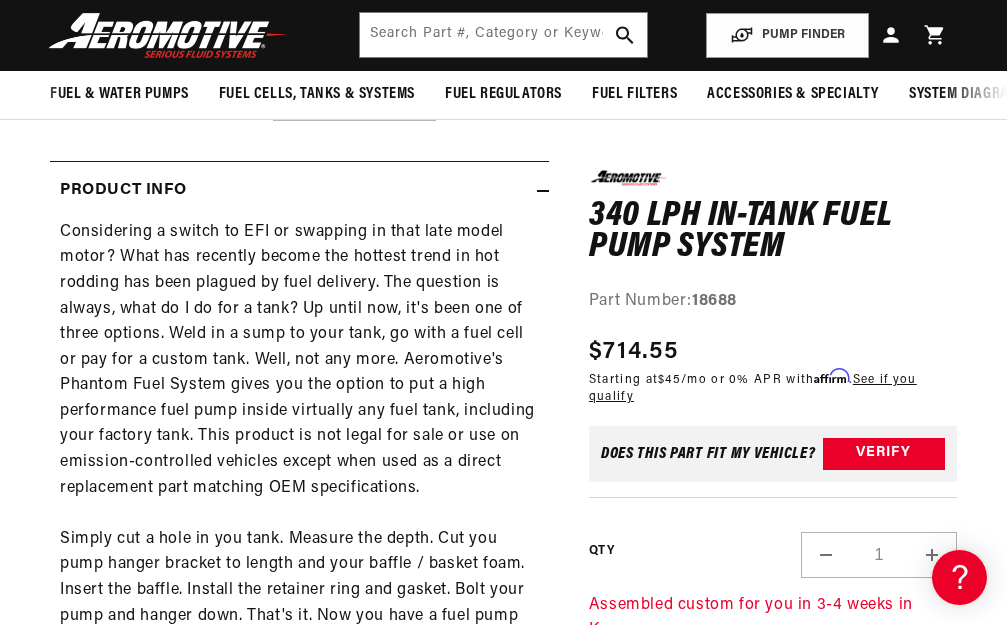 click on "0.0 star rating      Write a review
340 LPH In-Tank Fuel Pump System
340 LPH In-Tank Fuel Pump System
0.0 star rating      Write a review
Part Number:  18688
Skip to product information
Open media 1 in modal
Open media 2 in modal
01:25 Videowise - eCommerce Video Platform" at bounding box center [503, 989] 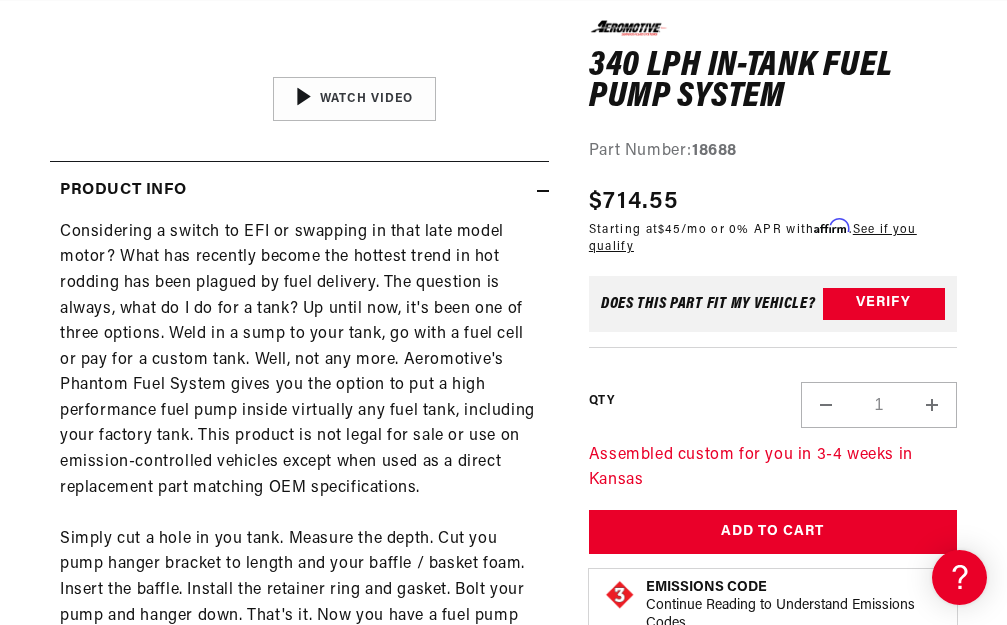 scroll, scrollTop: 800, scrollLeft: 0, axis: vertical 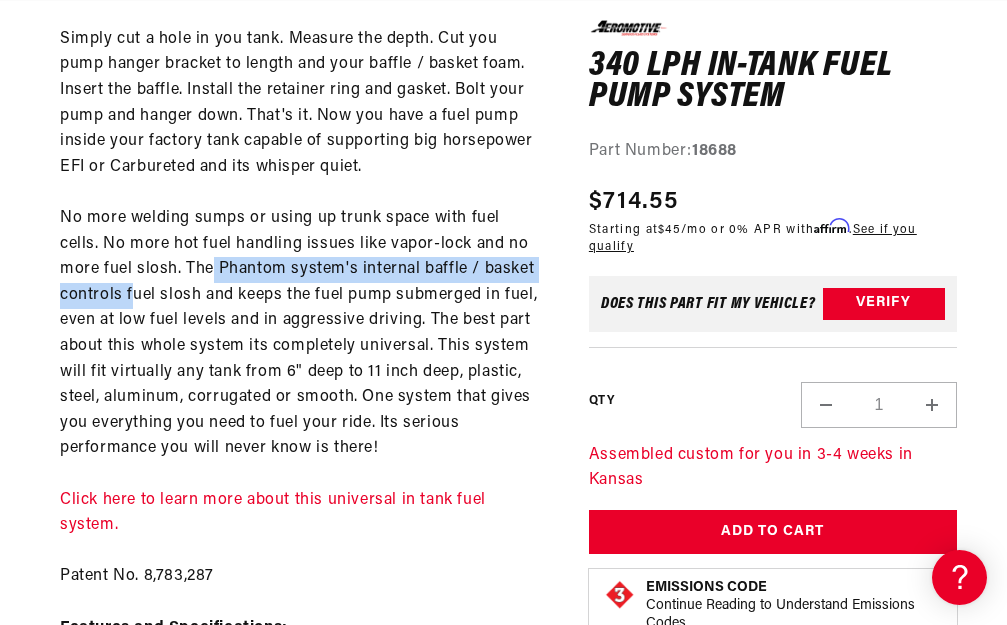 drag, startPoint x: 213, startPoint y: 281, endPoint x: 135, endPoint y: 318, distance: 86.33076 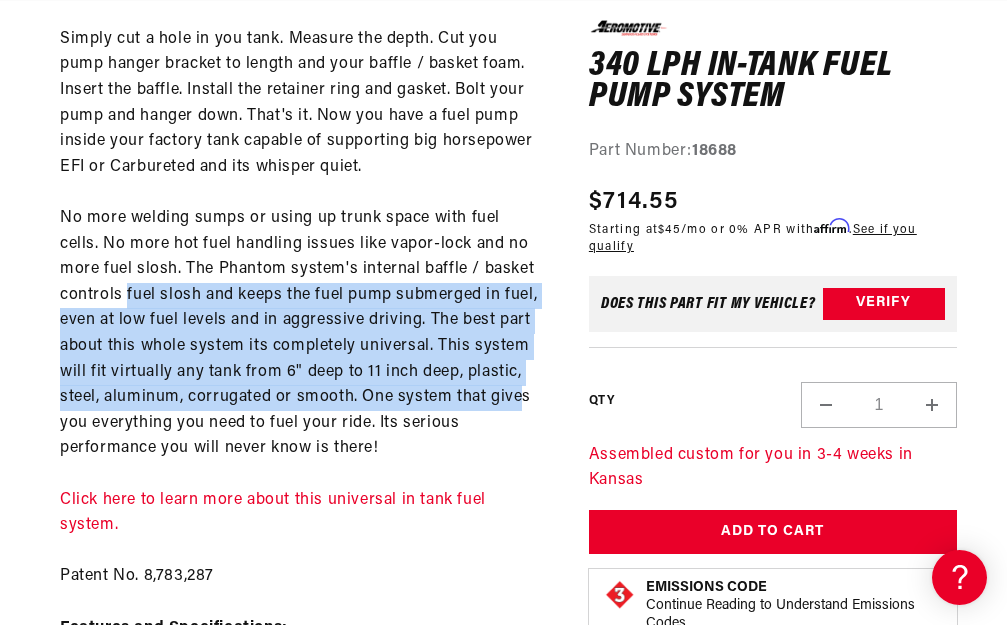 scroll, scrollTop: 0, scrollLeft: 0, axis: both 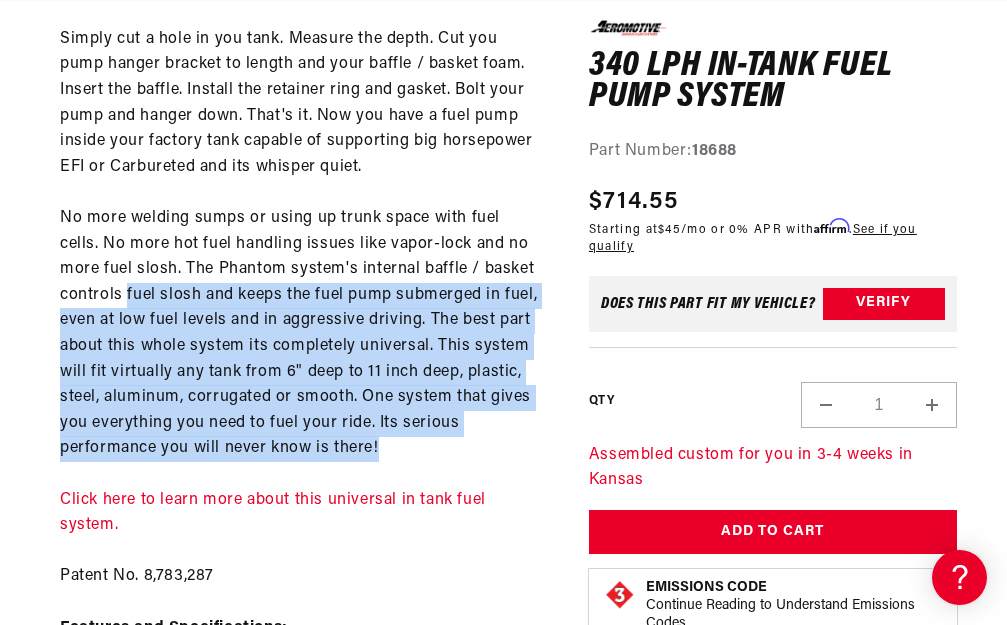 drag, startPoint x: 124, startPoint y: 314, endPoint x: 526, endPoint y: 468, distance: 430.4881 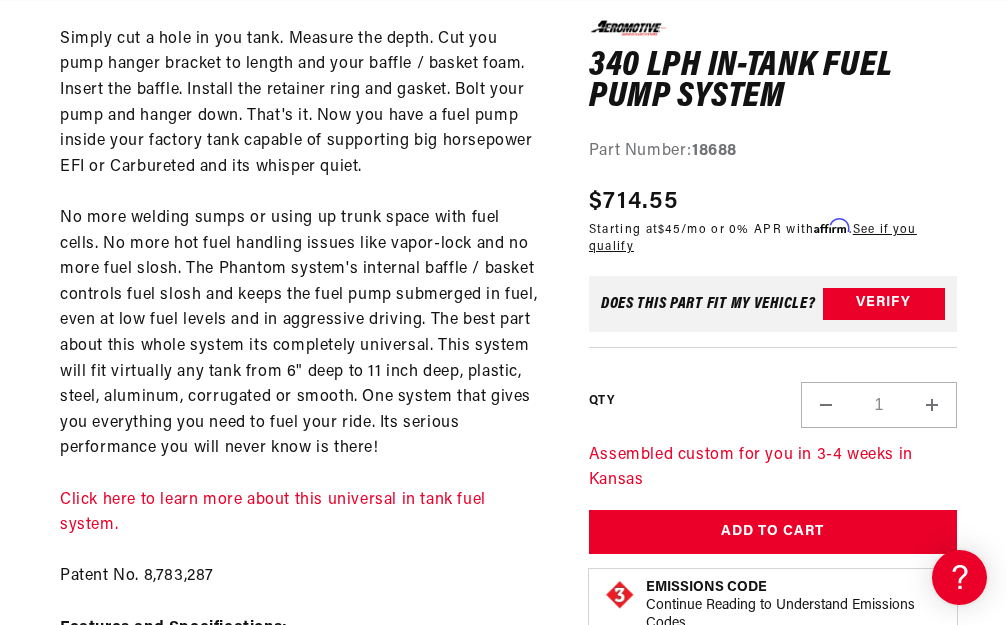 scroll, scrollTop: 0, scrollLeft: 791, axis: horizontal 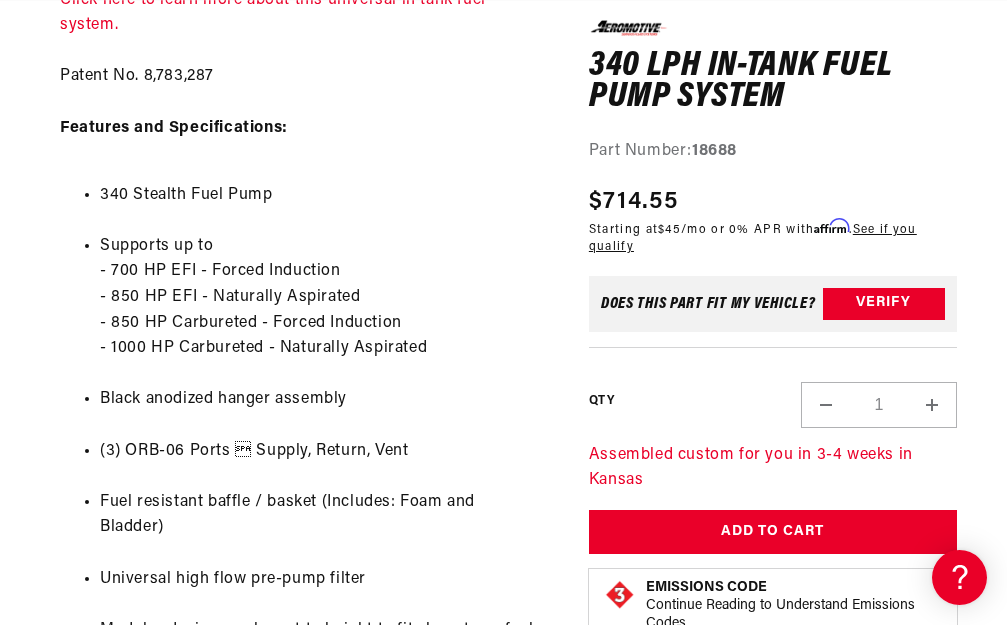 click on "Considering a switch to EFI or swapping in that late model motor? What has recently become the hottest trend in hot rodding has been plagued by fuel delivery. The question is always, what do I do for a tank? Up until now, it's been one of three options. Weld in a sump to your tank, go with a fuel cell or pay for a custom tank. Well, not any more. Aeromotive's Phantom Fuel System gives you the option to put a high performance fuel pump inside virtually any fuel tank, including your factory tank. This product is not legal for sale or use on emission-controlled vehicles except when used as a direct replacement part matching OEM specifications. Simply cut a hole in you tank. Measure the depth. Cut you pump hanger bracket to length and your baffle / basket foam. Insert the baffle. Install the retainer ring and gasket. Bolt your pump and hanger down. That's it. Now you have a fuel pump inside your factory tank capable of supporting big horsepower EFI or Carbureted and its whisper quiet. Patent No. 8,783,287" at bounding box center (299, 100) 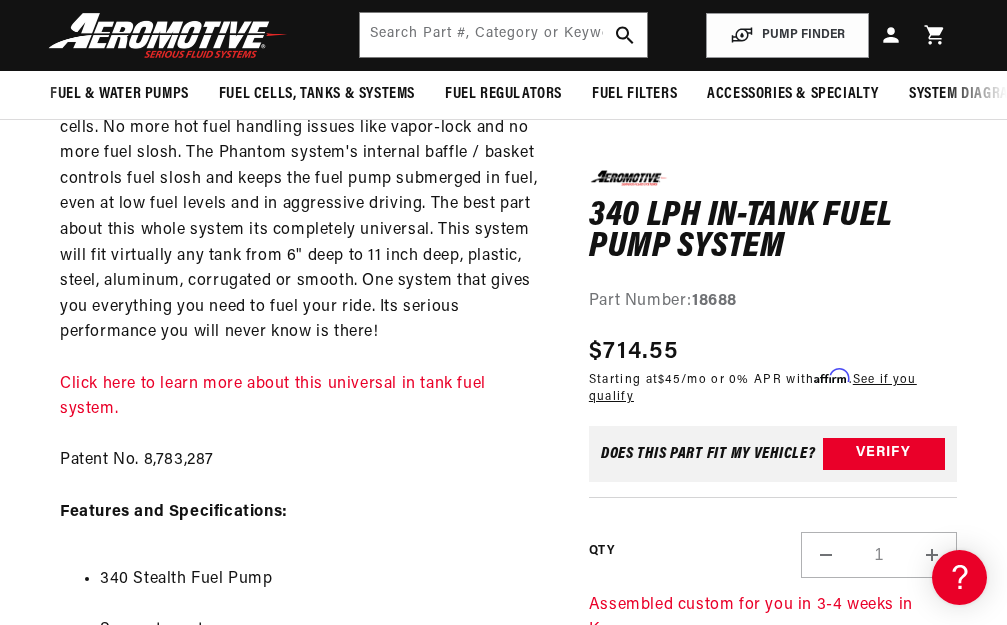 scroll, scrollTop: 1200, scrollLeft: 0, axis: vertical 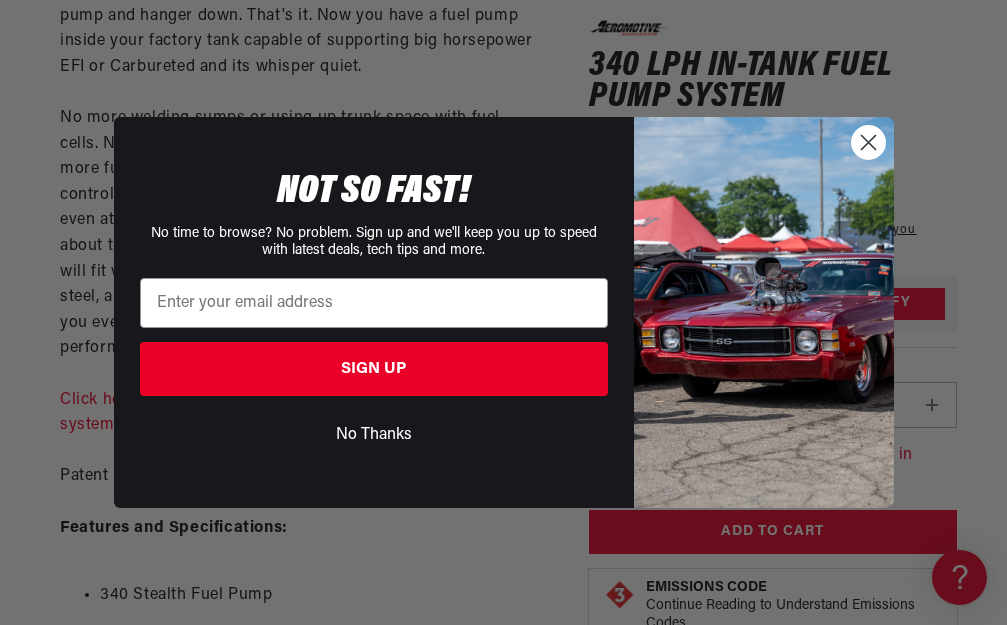 click 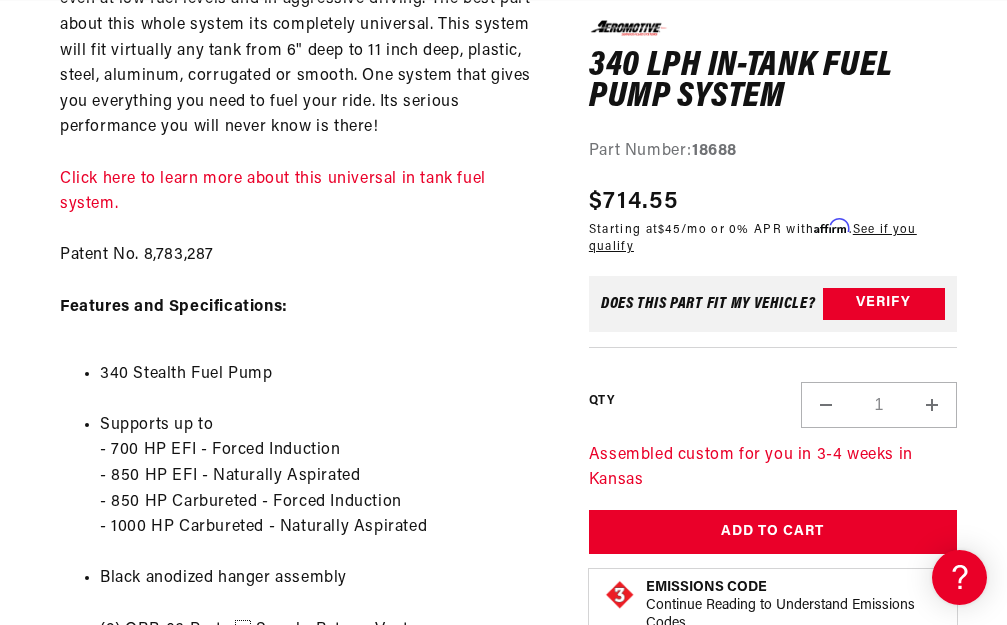 scroll, scrollTop: 1500, scrollLeft: 0, axis: vertical 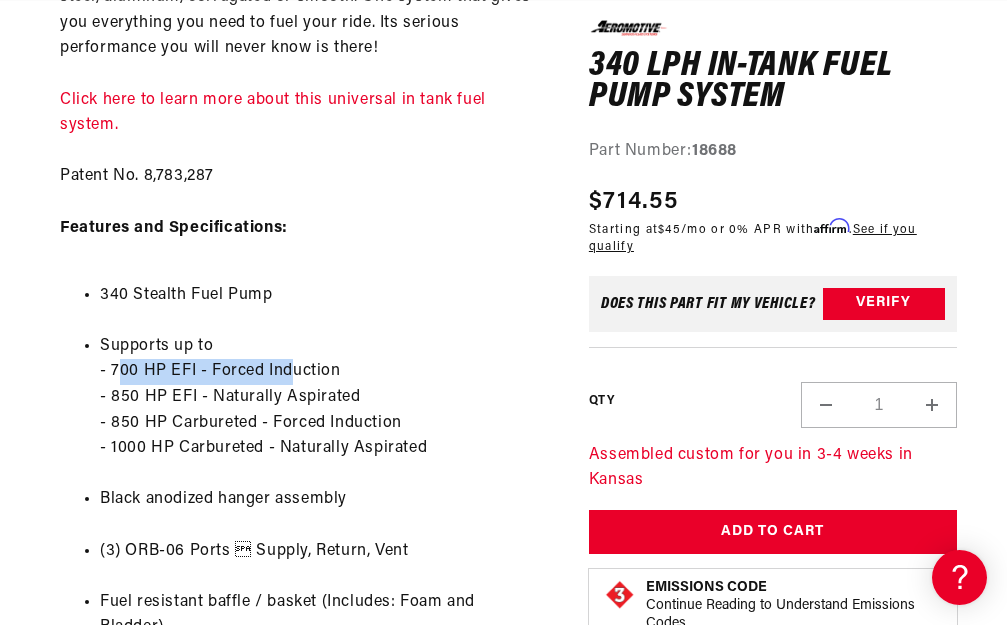 drag, startPoint x: 117, startPoint y: 381, endPoint x: 289, endPoint y: 390, distance: 172.2353 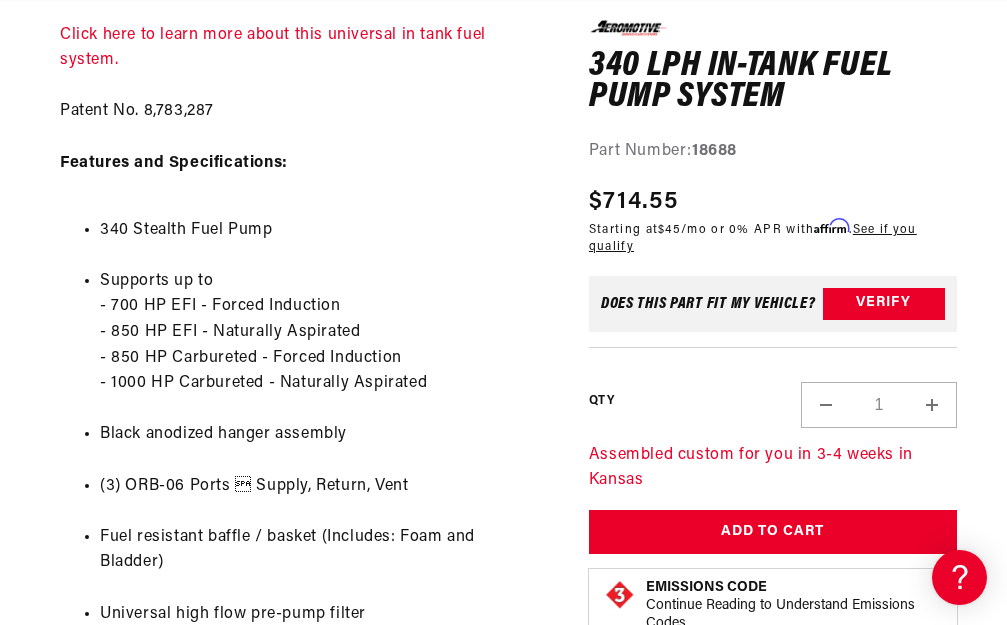 scroll, scrollTop: 1599, scrollLeft: 0, axis: vertical 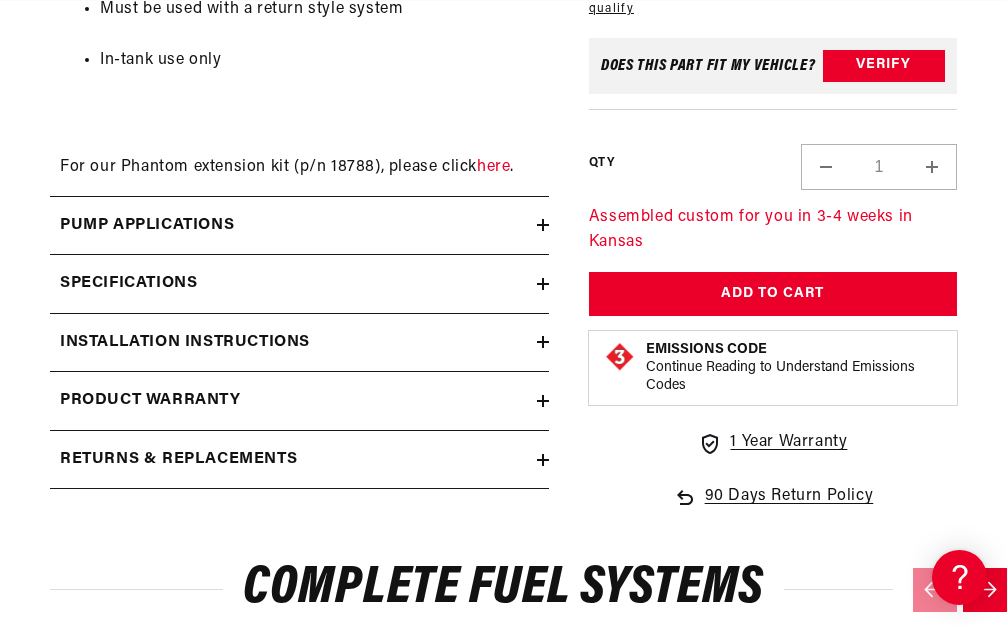 click on "Specifications" at bounding box center (299, 284) 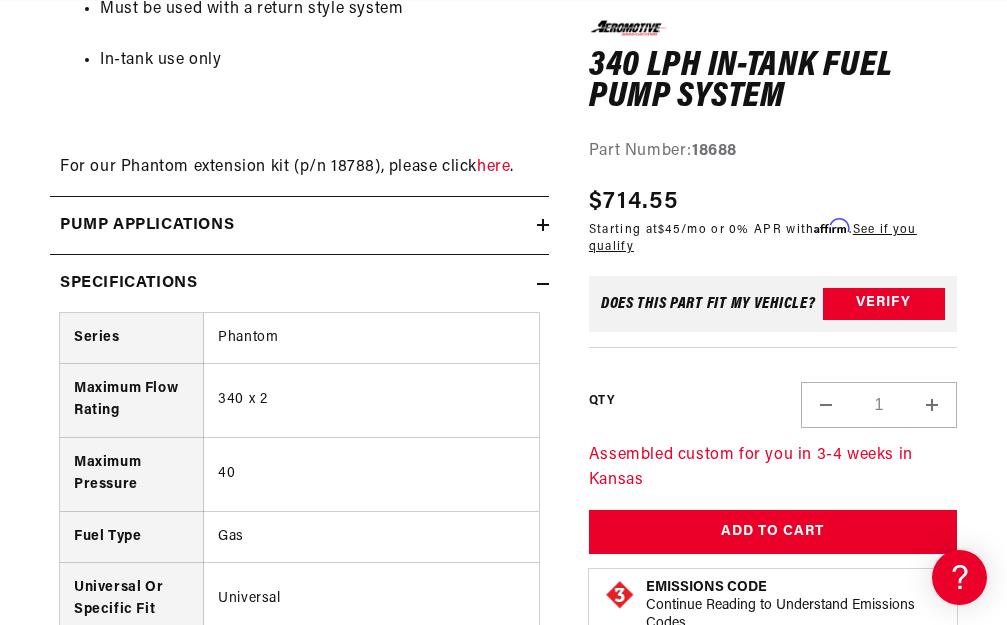 scroll, scrollTop: 0, scrollLeft: 0, axis: both 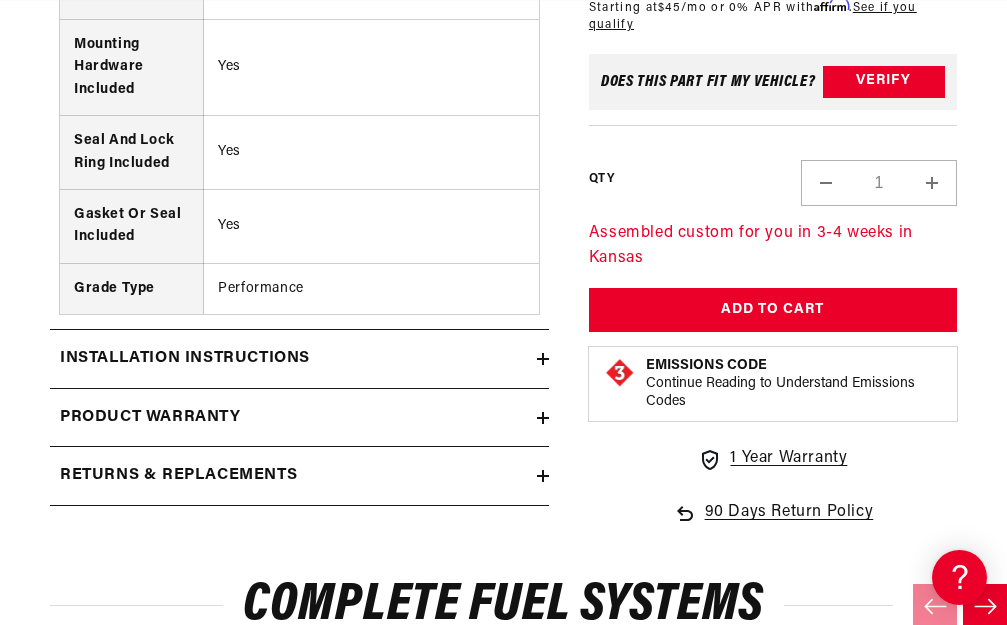 click on "Installation Instructions" at bounding box center [293, 359] 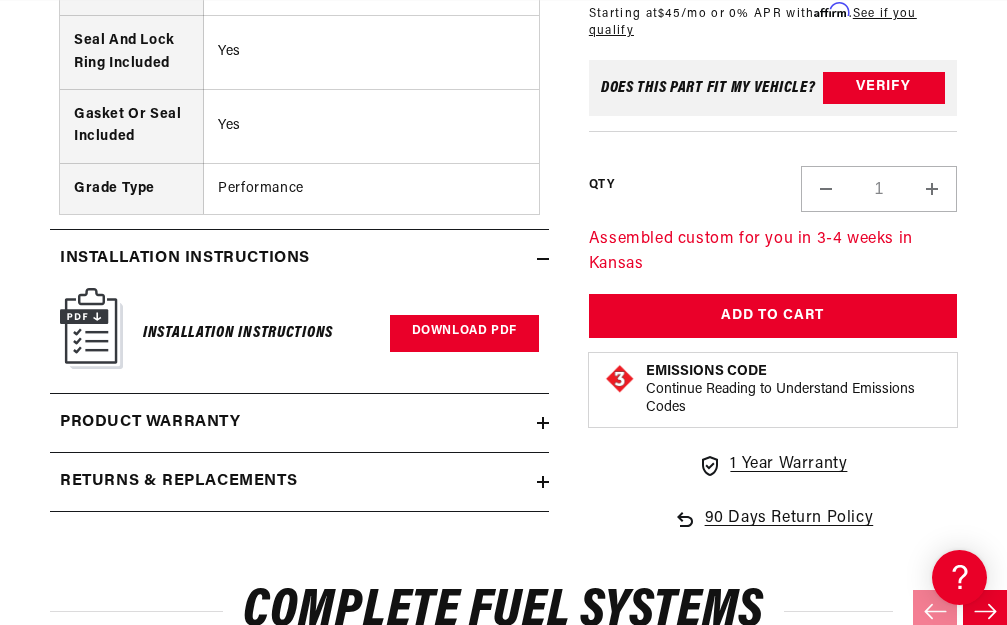 click on "Download PDF" at bounding box center [464, 333] 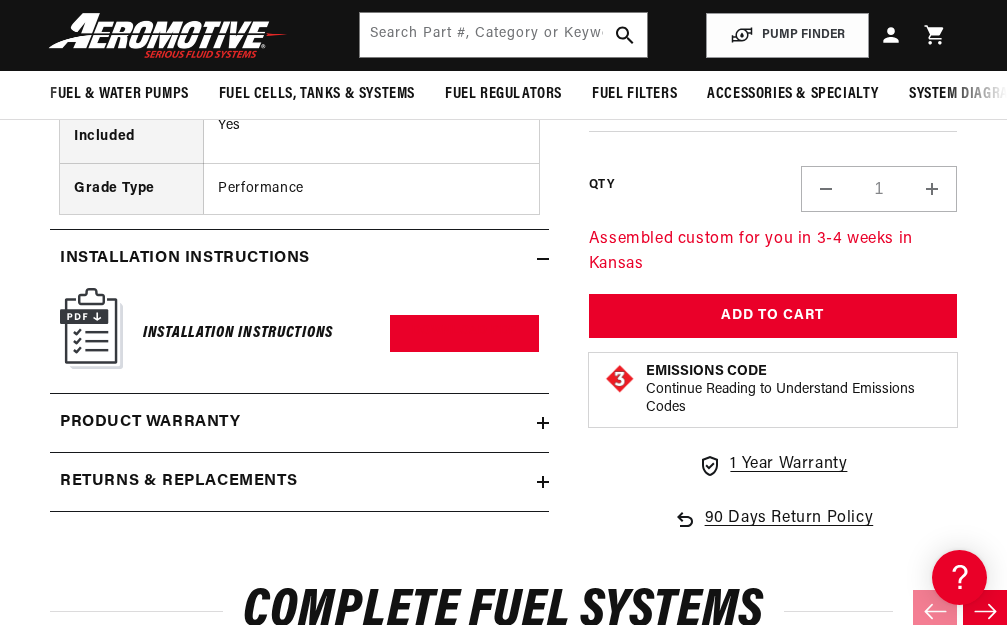 scroll, scrollTop: 0, scrollLeft: 782, axis: horizontal 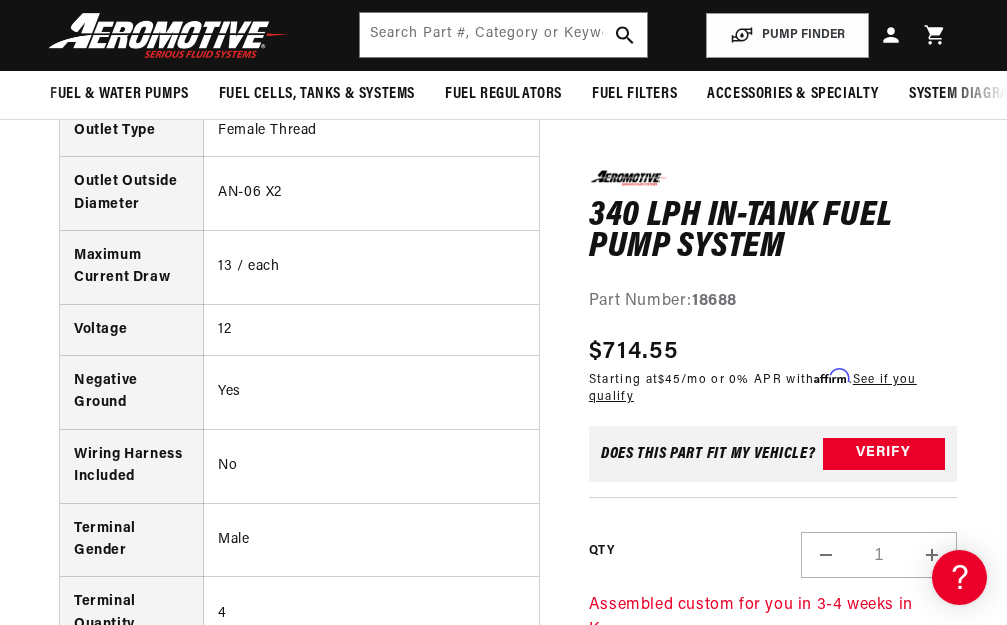 click on "18688" at bounding box center [714, 300] 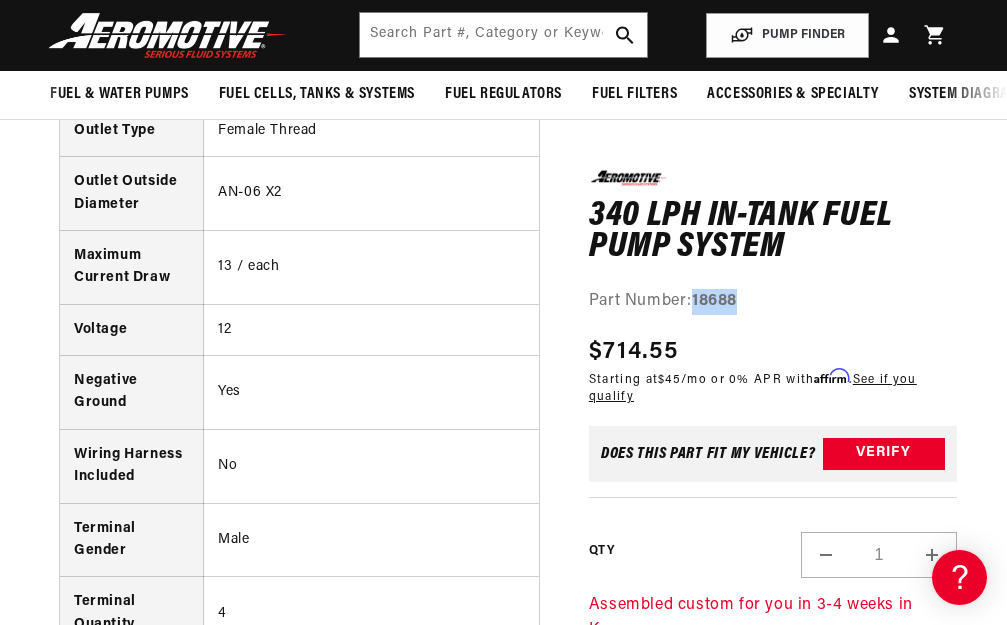 click on "18688" at bounding box center [714, 300] 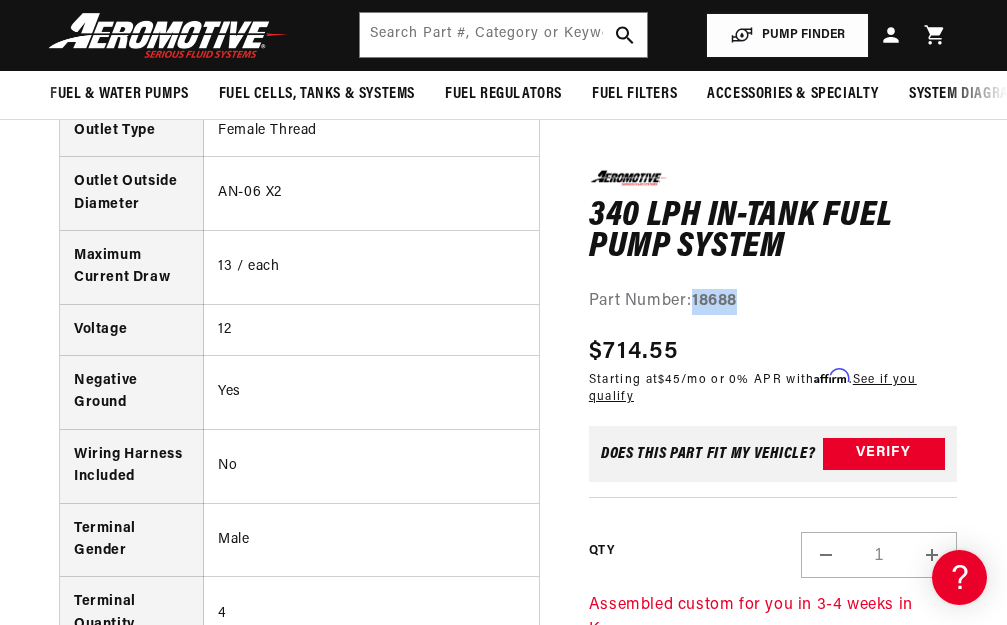 copy on "18688" 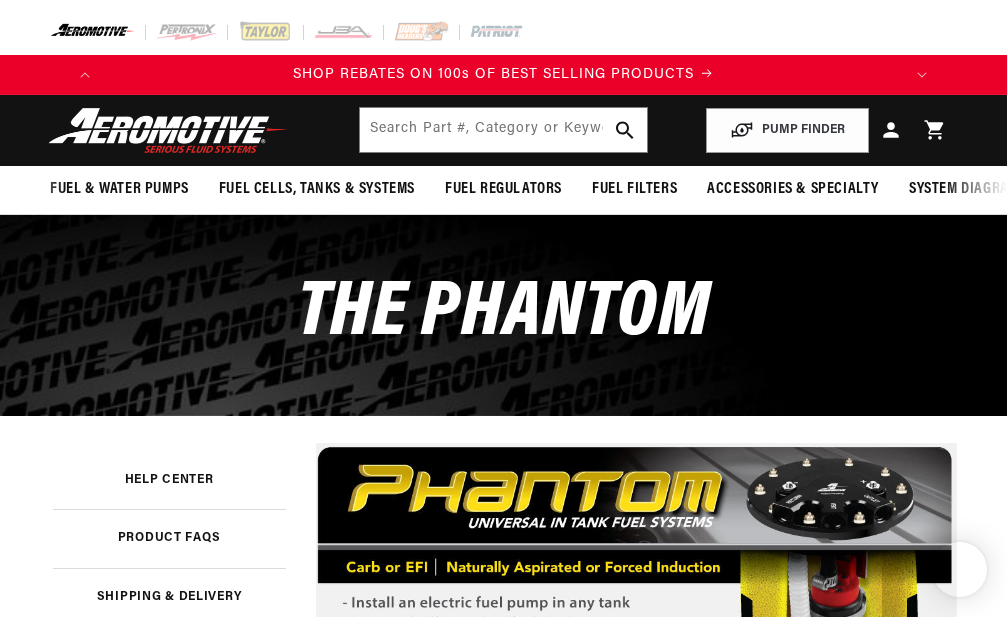 scroll, scrollTop: 0, scrollLeft: 0, axis: both 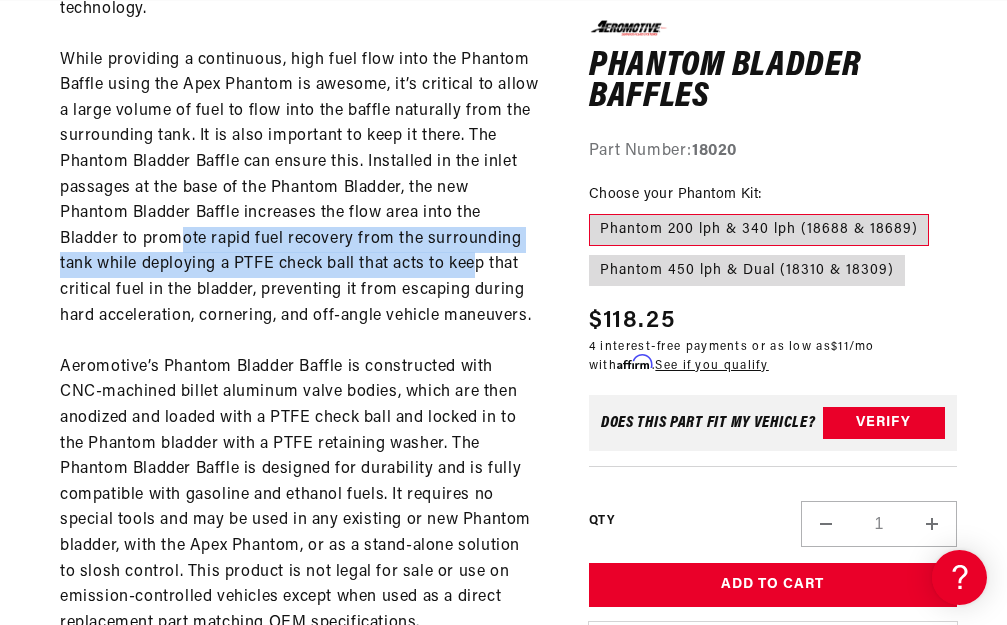 drag, startPoint x: 177, startPoint y: 250, endPoint x: 482, endPoint y: 295, distance: 308.3018 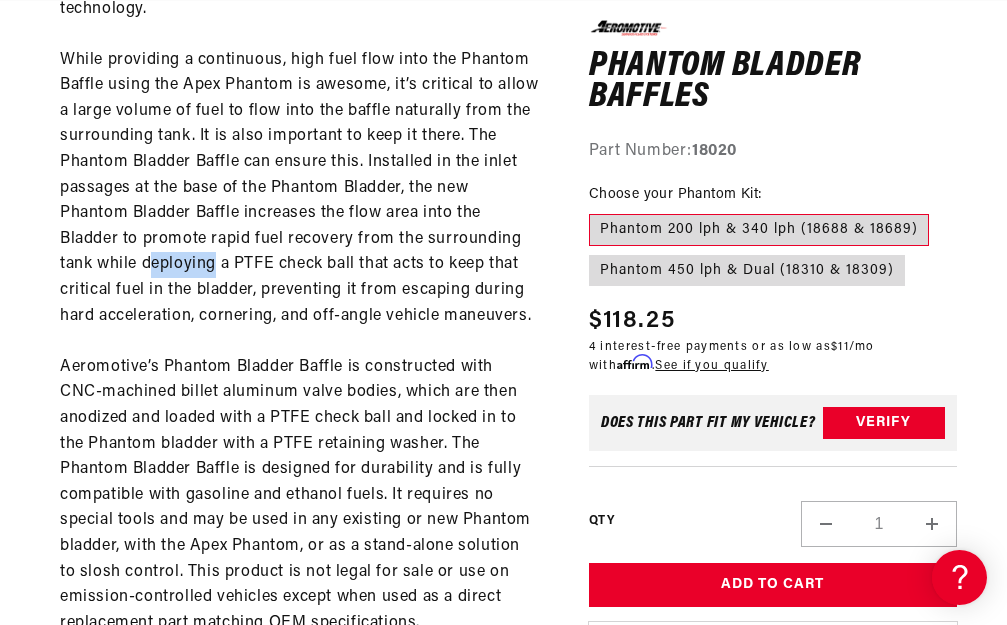 drag, startPoint x: 150, startPoint y: 274, endPoint x: 288, endPoint y: 269, distance: 138.09055 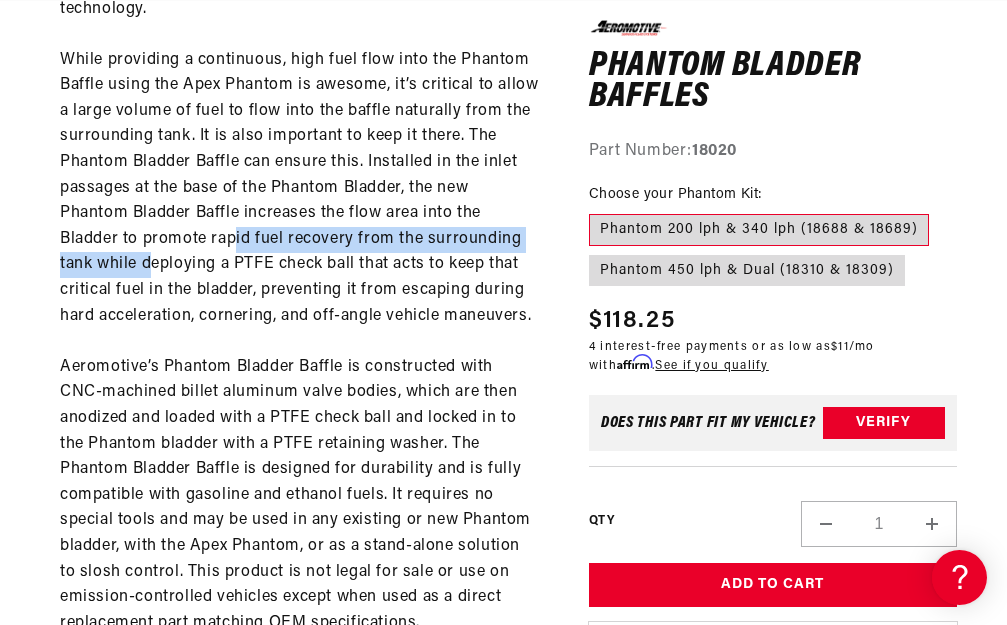 click on "Complementing the new Apex Phantom, Aeromotive also releases its proprietary new Phantom Bladder Baffle, which literally opens and closes the door on Phantom flow control technology. While providing a continuous, high fuel flow into the Phantom Baffle using the Apex Phantom is awesome, it’s critical to allow a large volume of fuel to flow into the baffle naturally from the surrounding tank. It is also important to keep it there. The Phantom Bladder Baffle can ensure this. Installed in the inlet passages at the base of the Phantom Bladder, the new Phantom Bladder Baffle increases the flow area into the Bladder to promote rapid fuel recovery from the surrounding tank while deploying a PTFE check ball that acts to keep that critical fuel in the bladder, preventing it from escaping during hard acceleration, cornering, and off-angle vehicle maneuvers." at bounding box center [299, 355] 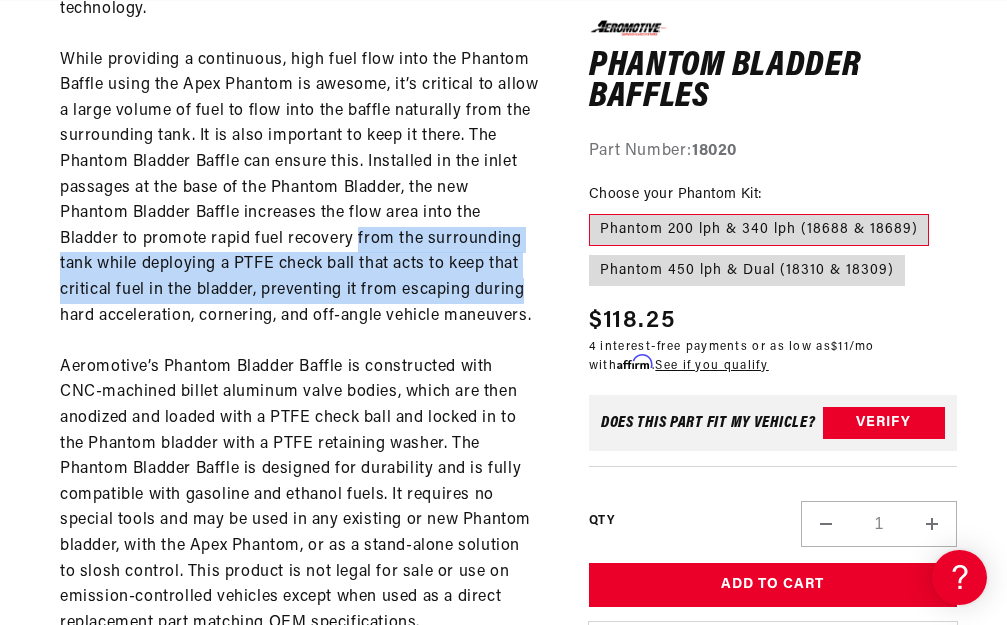 scroll, scrollTop: 0, scrollLeft: 791, axis: horizontal 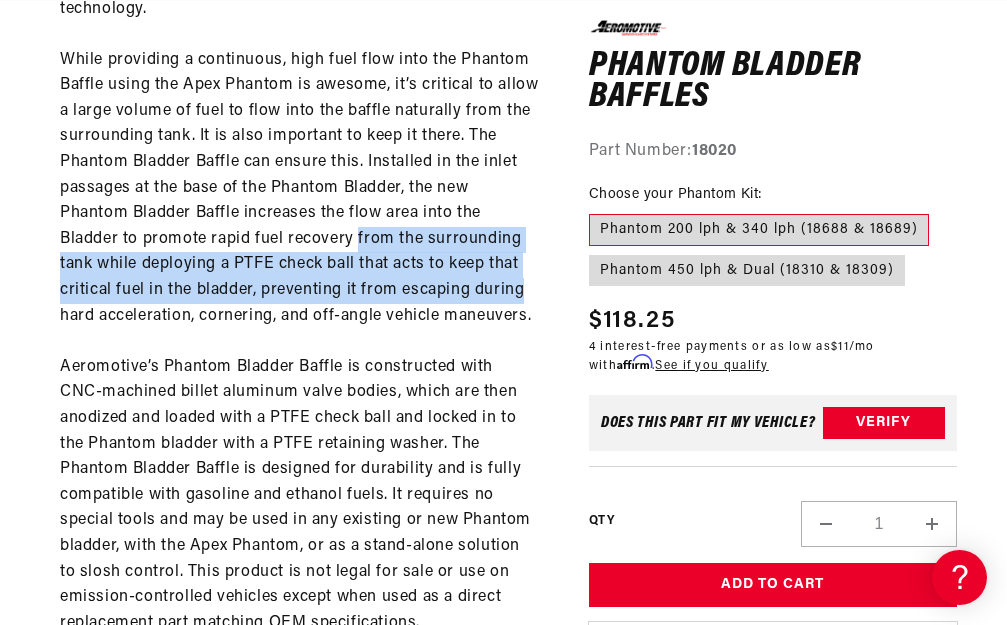 drag, startPoint x: 380, startPoint y: 266, endPoint x: 484, endPoint y: 302, distance: 110.054535 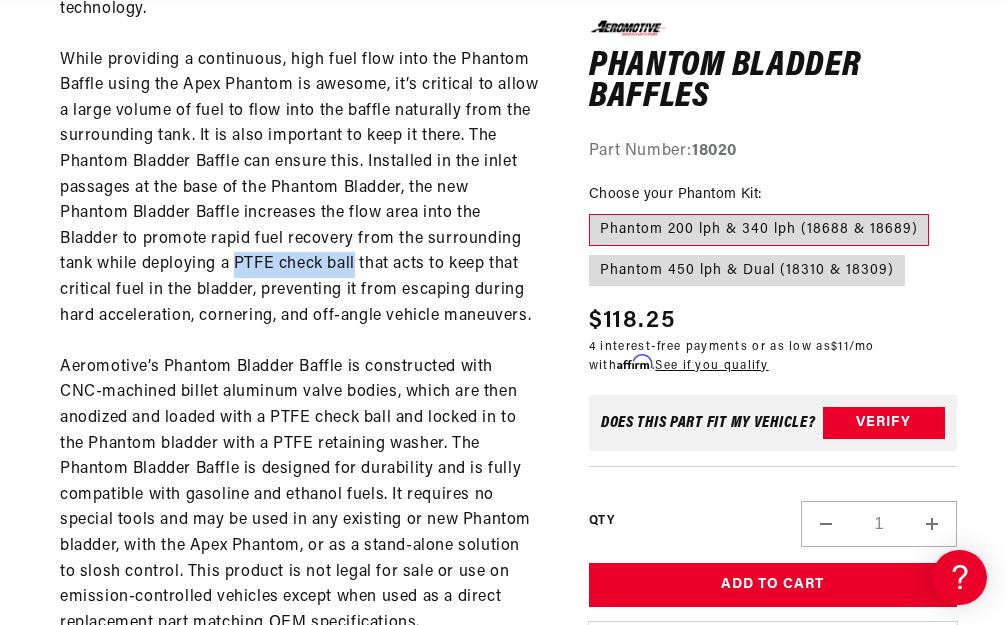 drag, startPoint x: 237, startPoint y: 278, endPoint x: 359, endPoint y: 275, distance: 122.03688 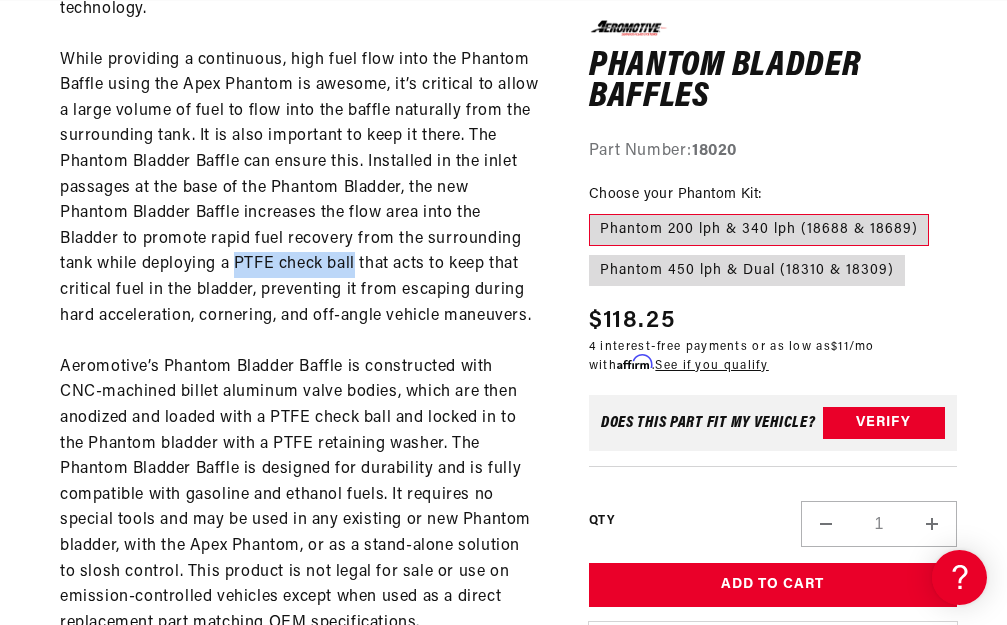 scroll, scrollTop: 0, scrollLeft: 791, axis: horizontal 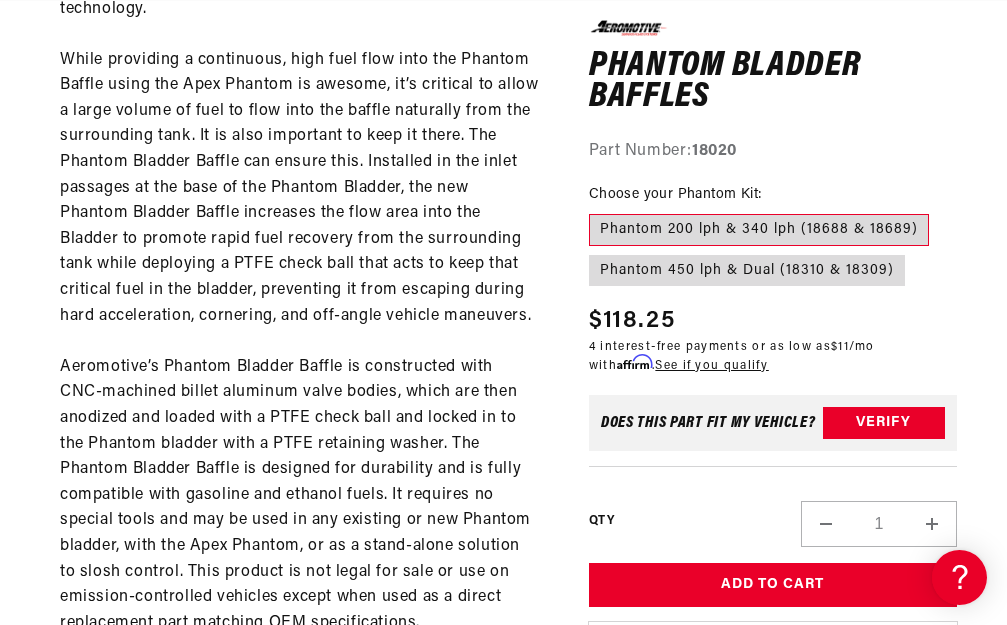 click on "Complementing the new Apex Phantom, Aeromotive also releases its proprietary new Phantom Bladder Baffle, which literally opens and closes the door on Phantom flow control technology. While providing a continuous, high fuel flow into the Phantom Baffle using the Apex Phantom is awesome, it’s critical to allow a large volume of fuel to flow into the baffle naturally from the surrounding tank. It is also important to keep it there. The Phantom Bladder Baffle can ensure this. Installed in the inlet passages at the base of the Phantom Bladder, the new Phantom Bladder Baffle increases the flow area into the Bladder to promote rapid fuel recovery from the surrounding tank while deploying a PTFE check ball that acts to keep that critical fuel in the bladder, preventing it from escaping during hard acceleration, cornering, and off-angle vehicle maneuvers." at bounding box center [299, 355] 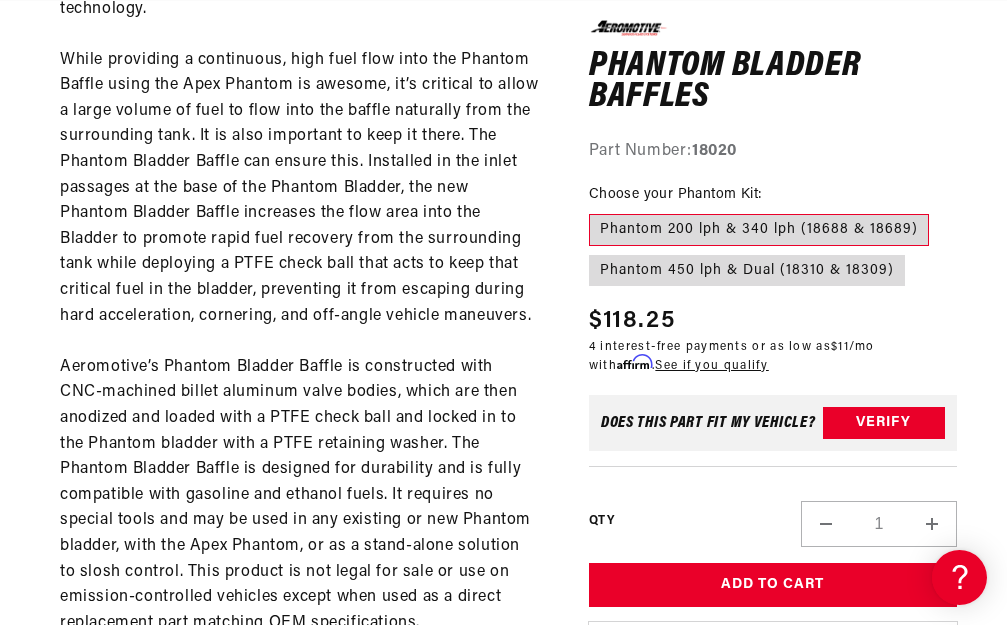 scroll, scrollTop: 1000, scrollLeft: 0, axis: vertical 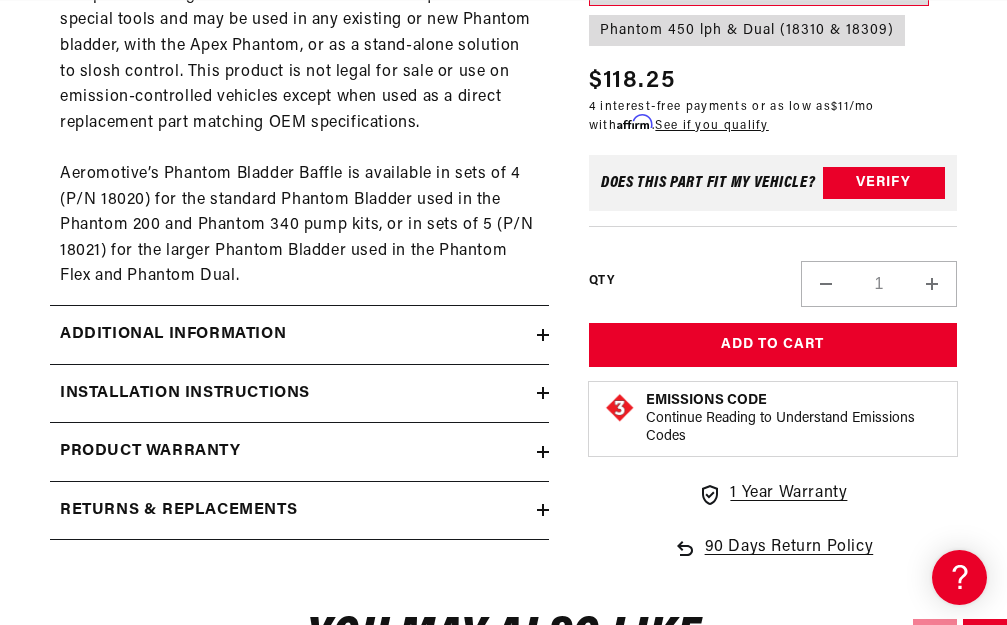 click on "Additional information" at bounding box center [173, 335] 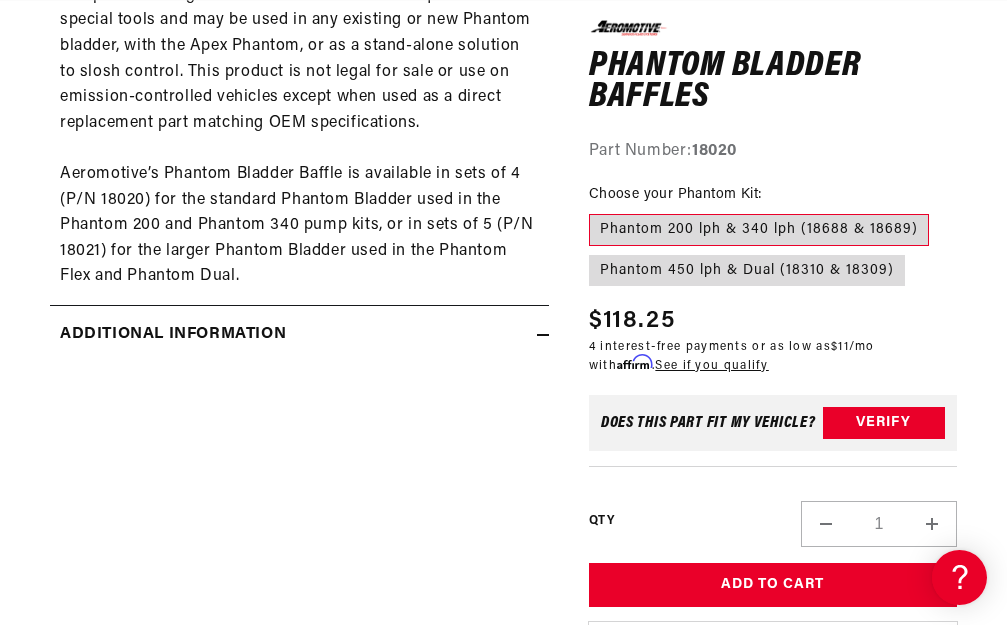scroll, scrollTop: 1600, scrollLeft: 0, axis: vertical 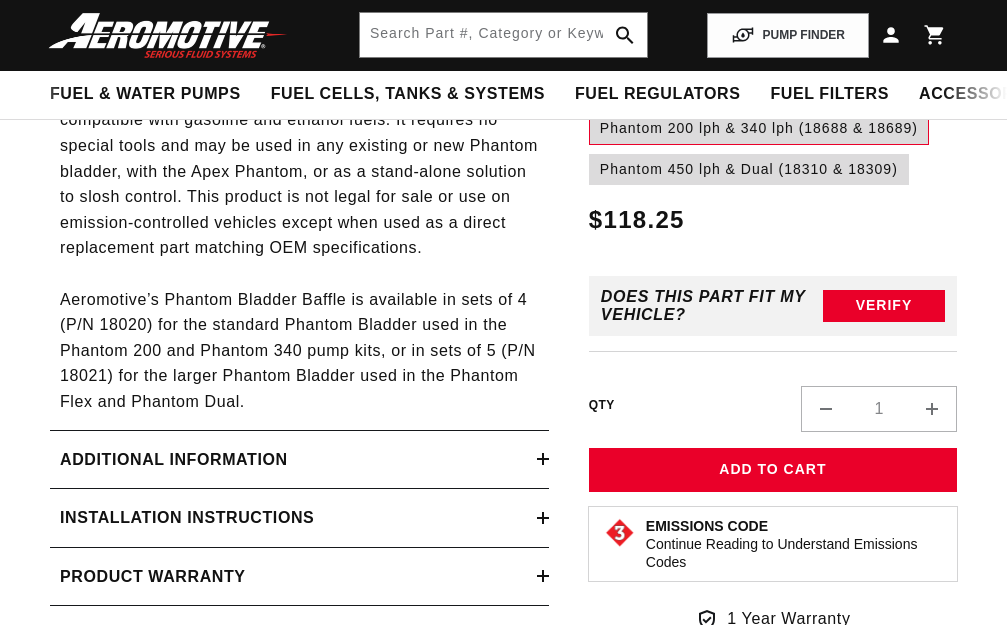 click on "Complementing the new Apex Phantom, Aeromotive also releases its proprietary new Phantom Bladder Baffle, which literally opens and closes the door on Phantom flow control technology. While providing a continuous, high fuel flow into the Phantom Baffle using the Apex Phantom is awesome, it’s critical to allow a large volume of fuel to flow into the baffle naturally from the surrounding tank. It is also important to keep it there. The Phantom Bladder Baffle can ensure this. Installed in the inlet passages at the base of the Phantom Bladder, the new Phantom Bladder Baffle increases the flow area into the Bladder to promote rapid fuel recovery from the surrounding tank while deploying a PTFE check ball that acts to keep that critical fuel in the bladder, preventing it from escaping during hard acceleration, cornering, and off-angle vehicle maneuvers." at bounding box center (299, -33) 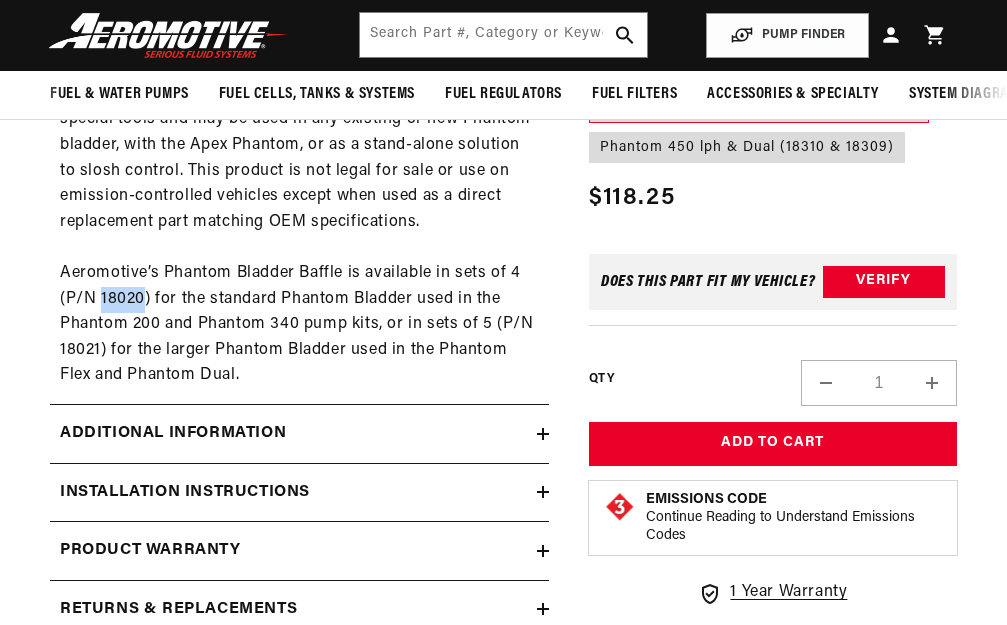 scroll, scrollTop: 0, scrollLeft: 0, axis: both 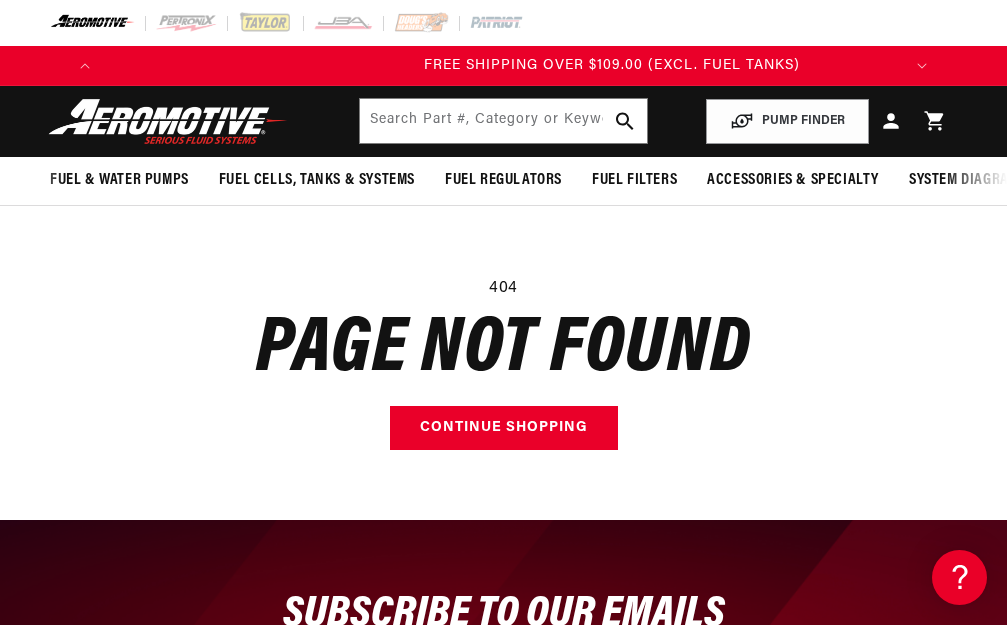 click on "Fuel & Water Pumps
Back
In-Tank
In-Line Fuel Pumps" at bounding box center (503, 121) 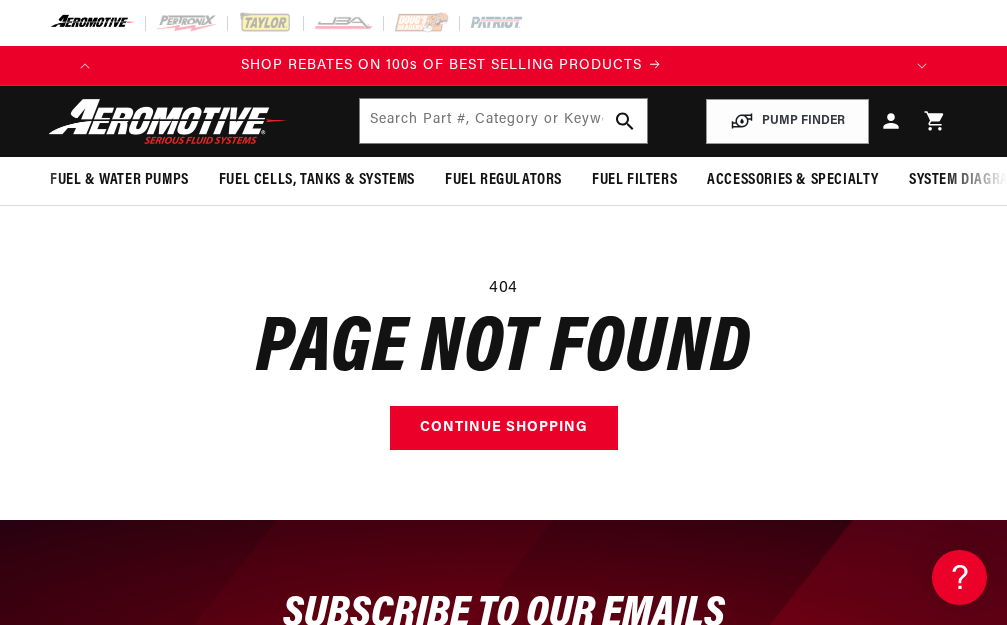 scroll, scrollTop: 0, scrollLeft: 0, axis: both 